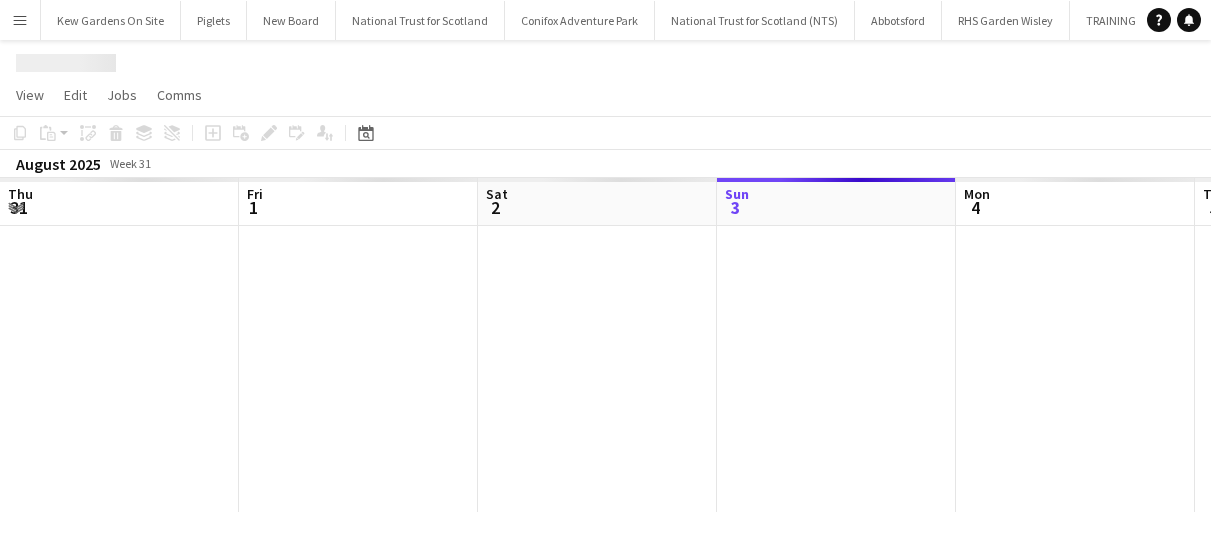scroll, scrollTop: 0, scrollLeft: 0, axis: both 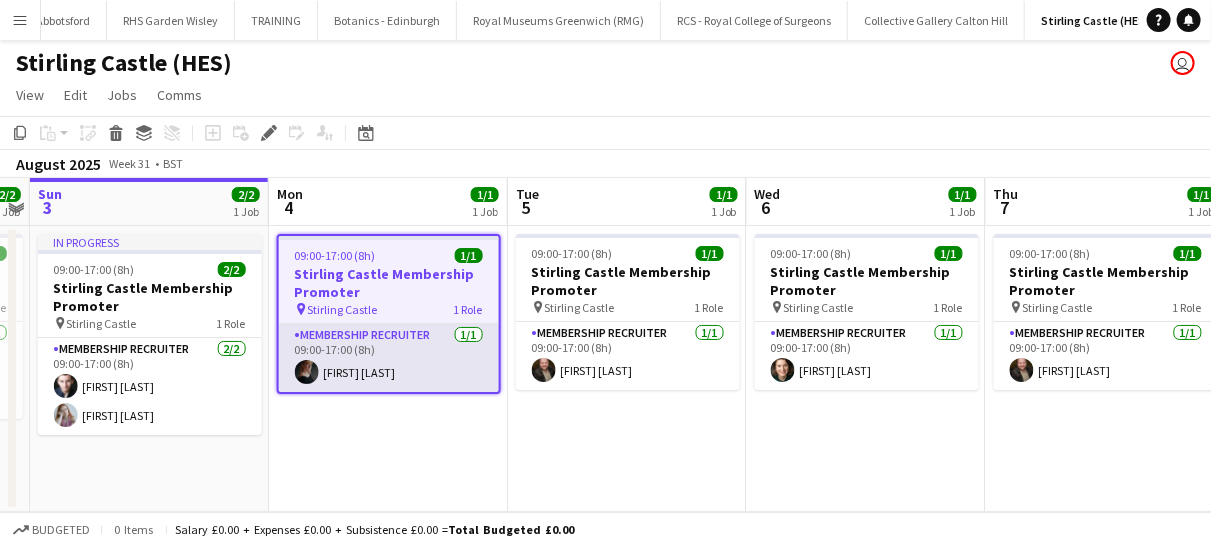 click on "[DURATION]
[FIRST] [LAST]" at bounding box center (389, 358) 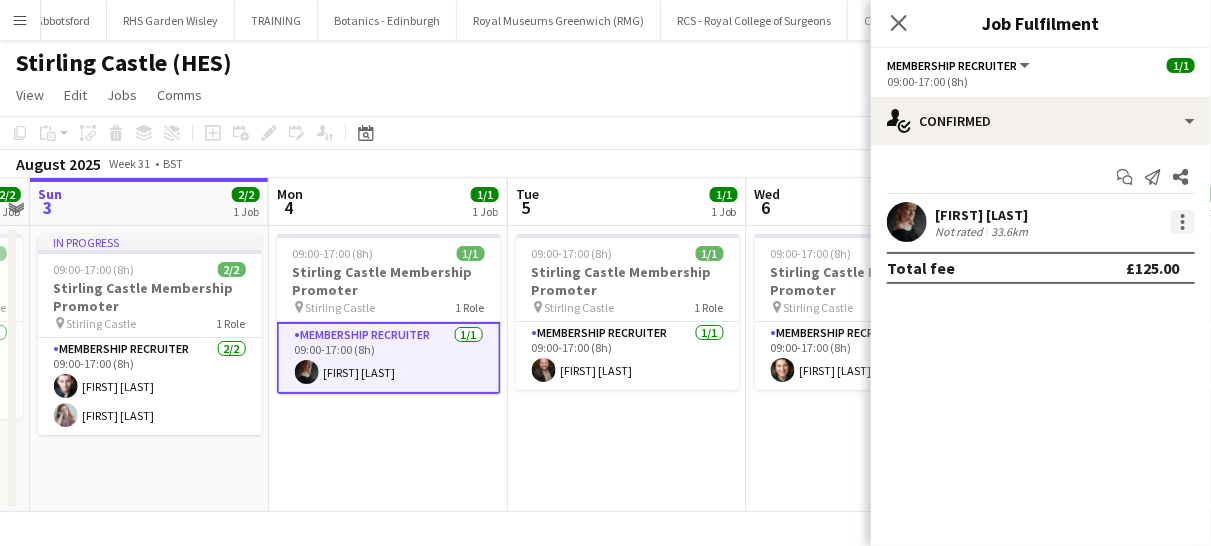 click at bounding box center (1183, 222) 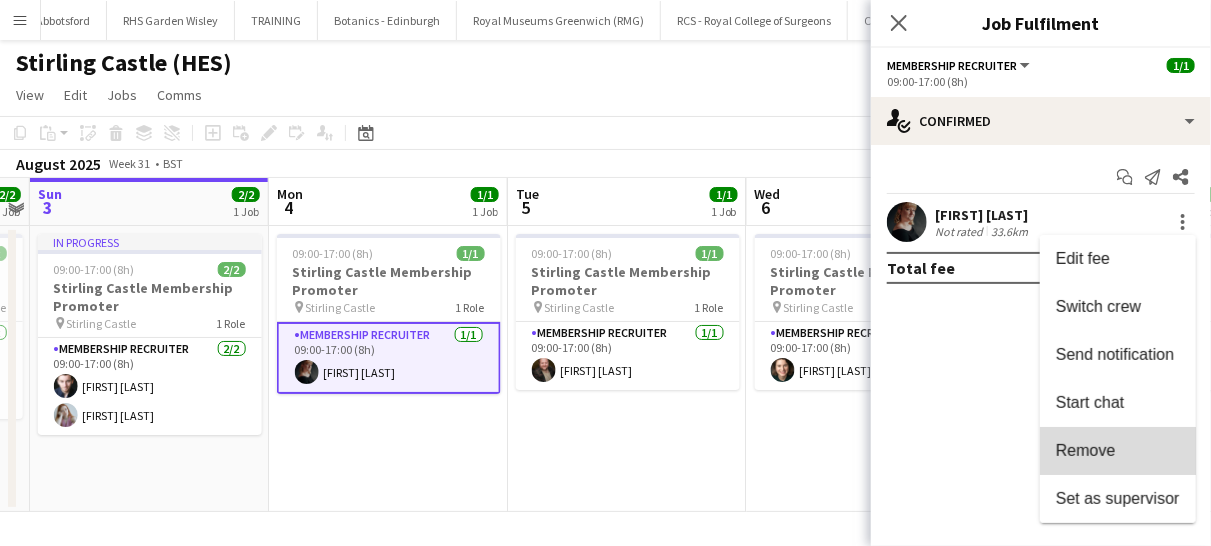 click on "Remove" at bounding box center (1118, 451) 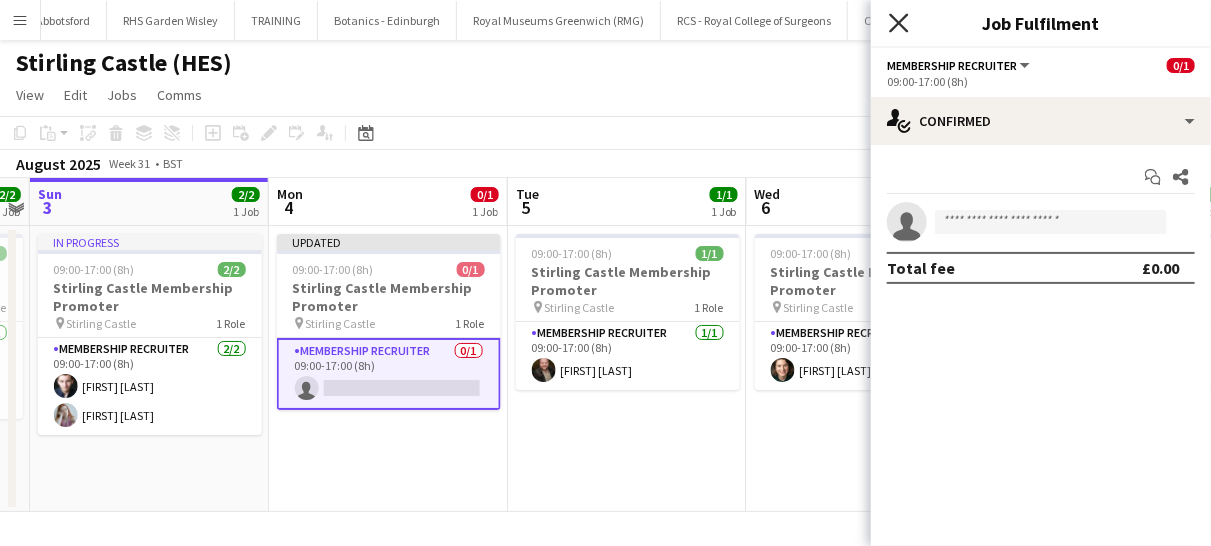 click on "Close pop-in" 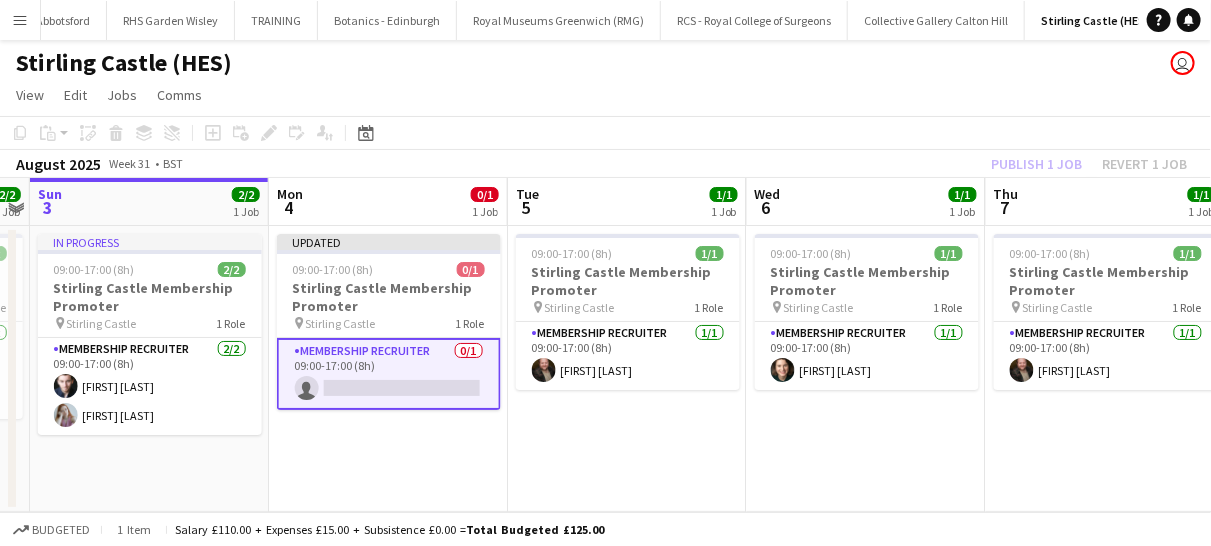 click on "Membership Recruiter   0/1   09:00-17:00 (8h)
single-neutral-actions" at bounding box center (389, 374) 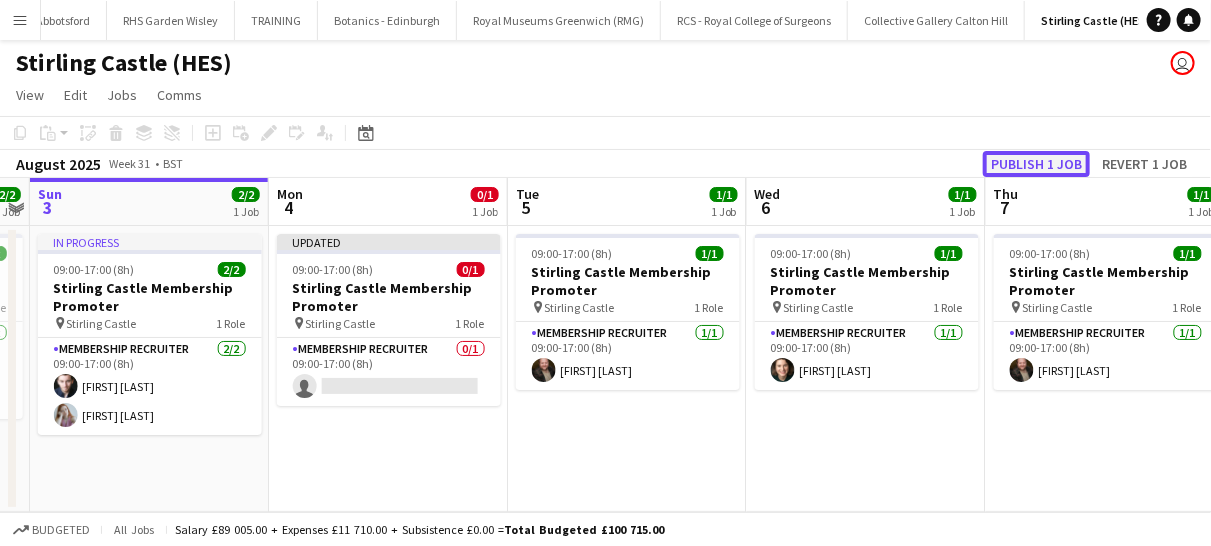 click on "Publish 1 job" 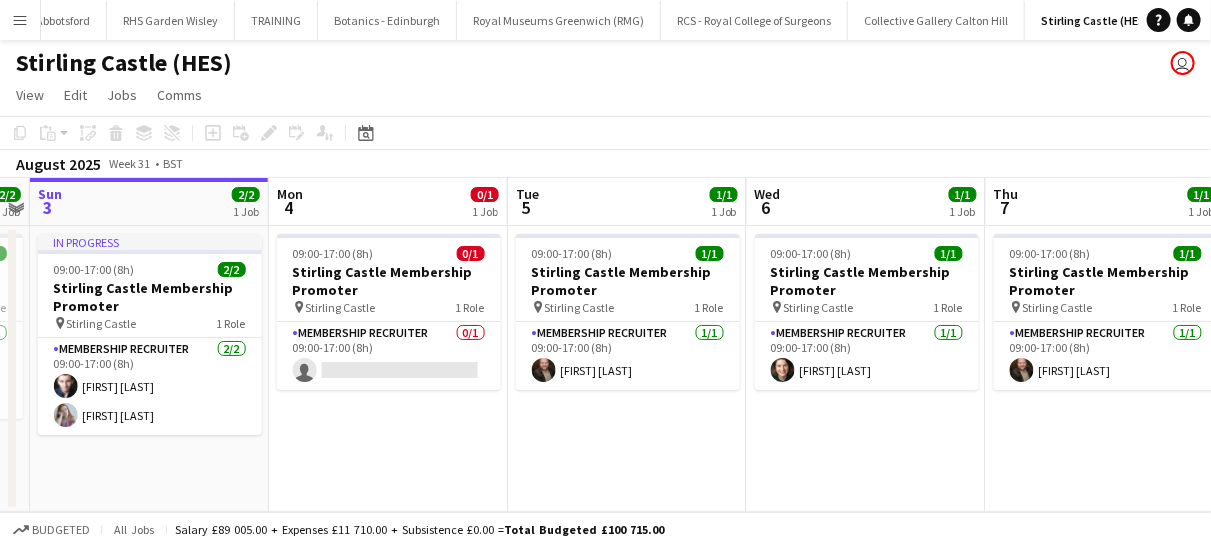 click on "Menu" at bounding box center [20, 20] 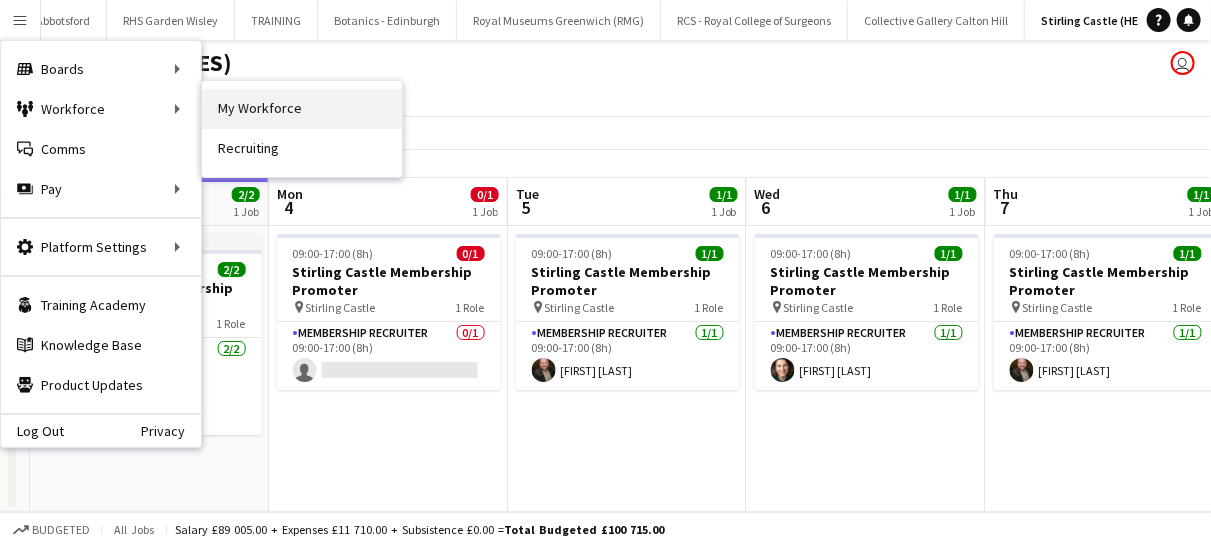 click on "My Workforce" at bounding box center [302, 109] 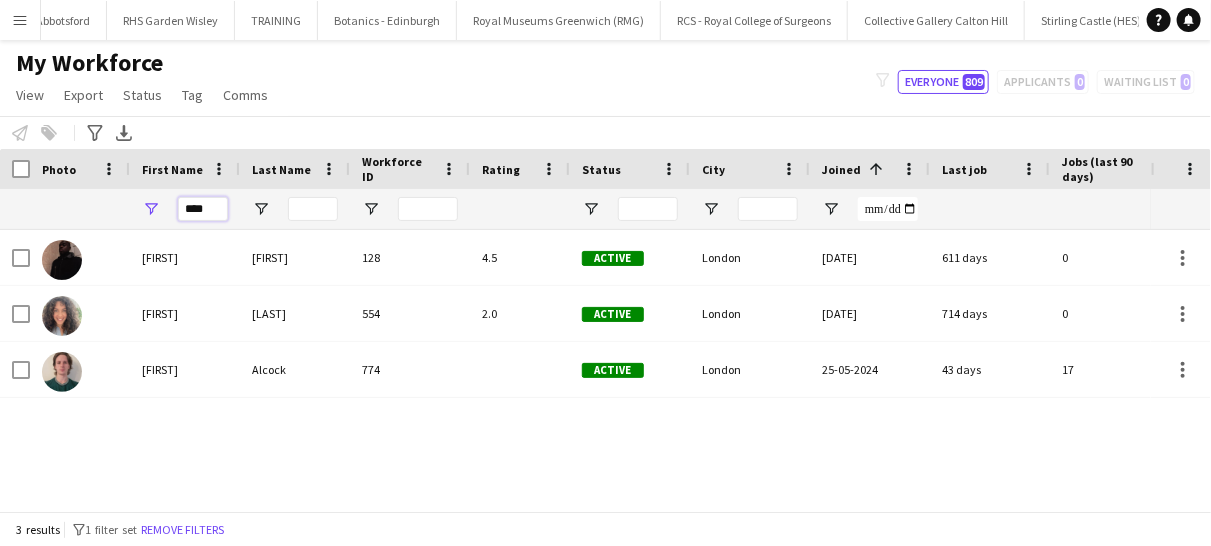 drag, startPoint x: 208, startPoint y: 199, endPoint x: 151, endPoint y: 202, distance: 57.07889 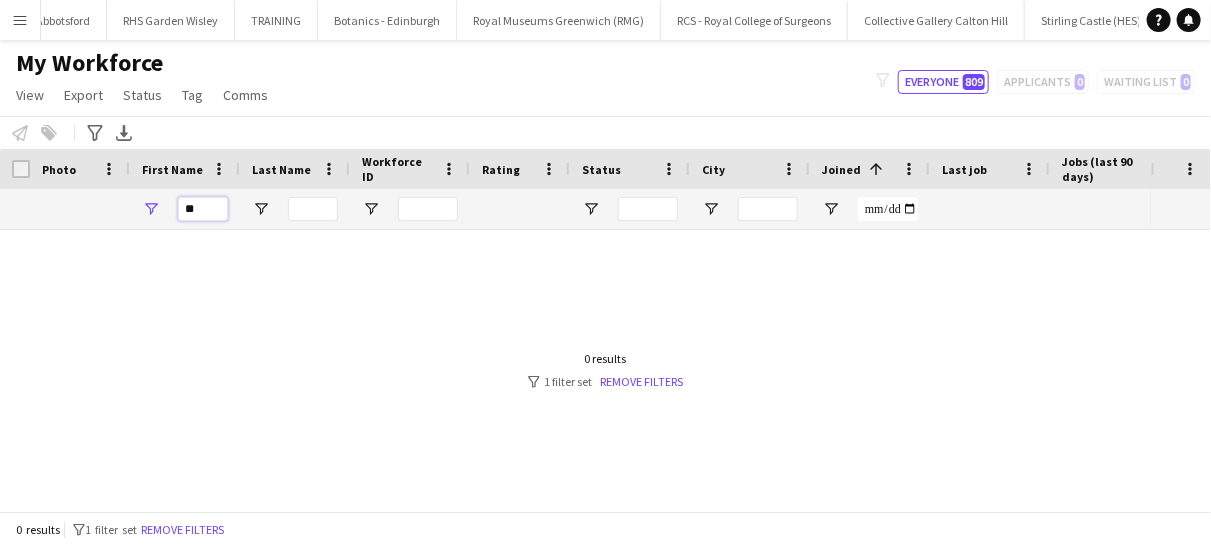 type on "*" 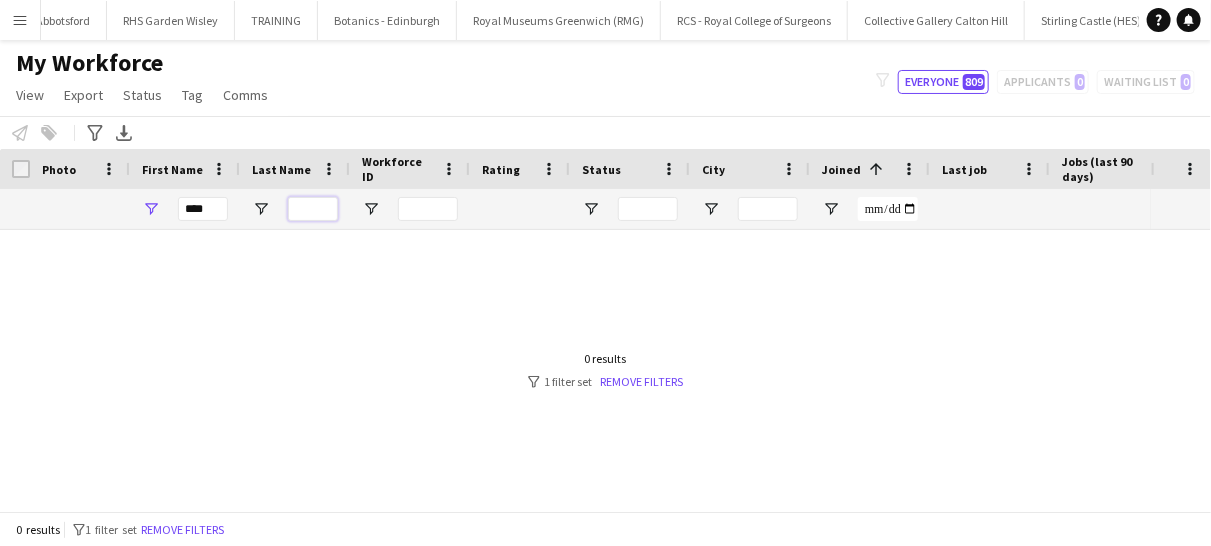 click at bounding box center [313, 209] 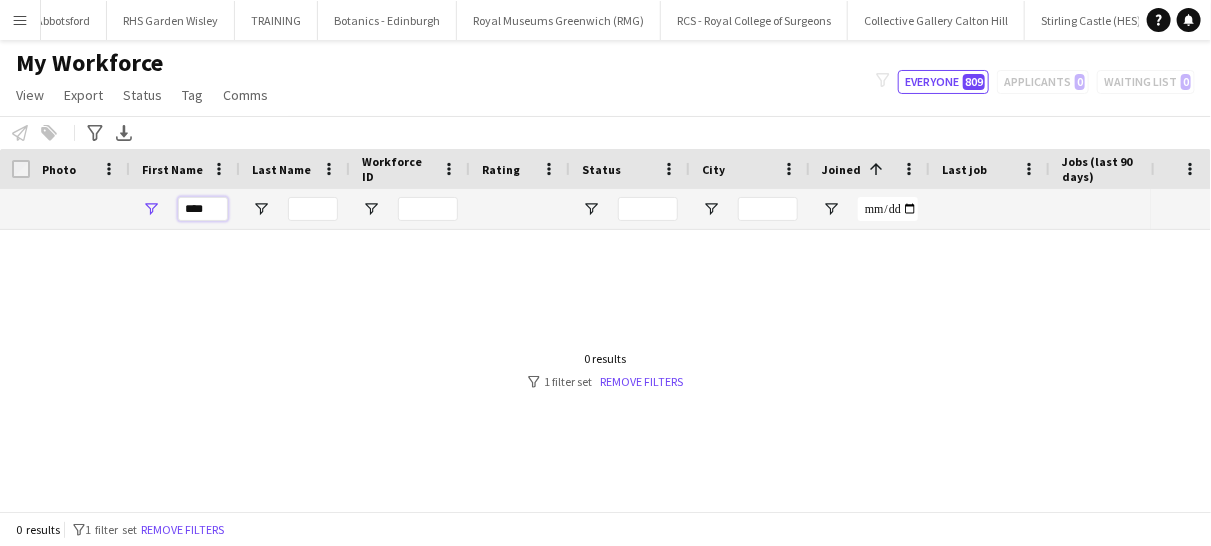 click on "****" at bounding box center (203, 209) 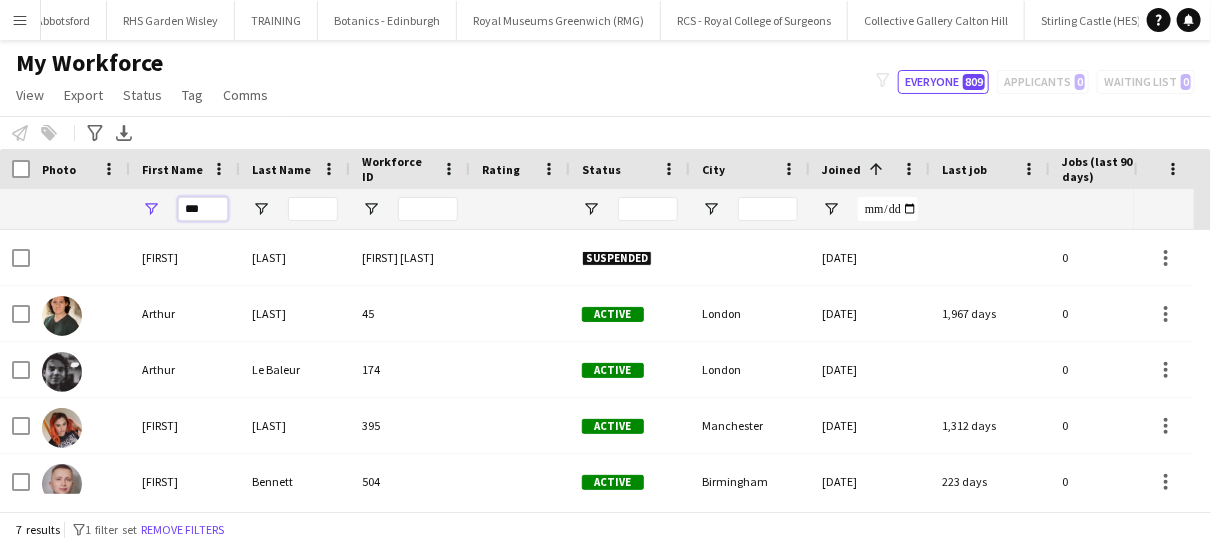 type on "****" 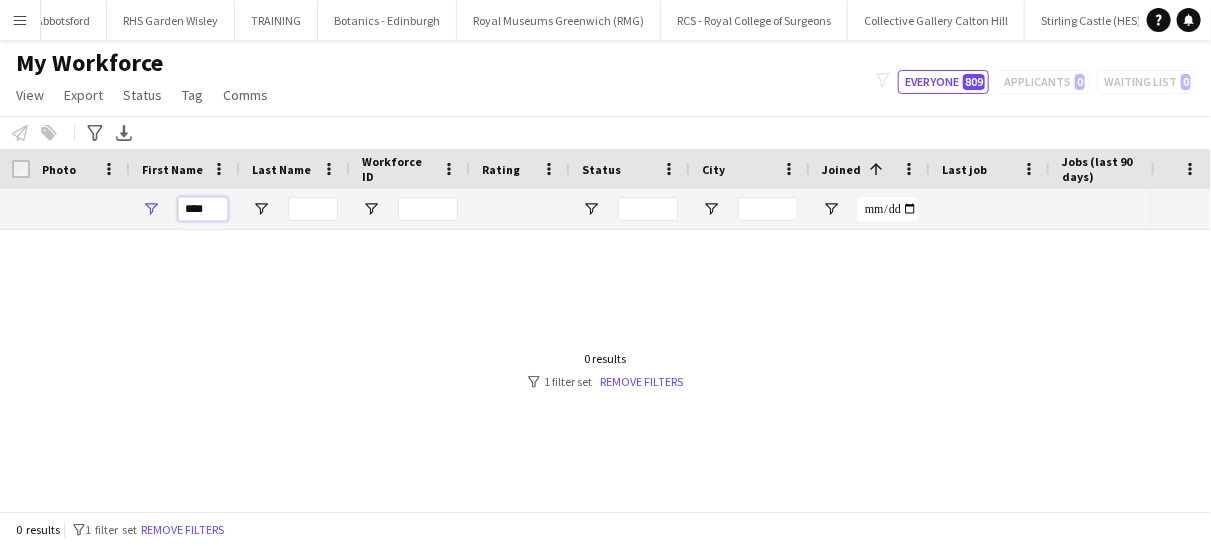 drag, startPoint x: 212, startPoint y: 209, endPoint x: 227, endPoint y: 211, distance: 15.132746 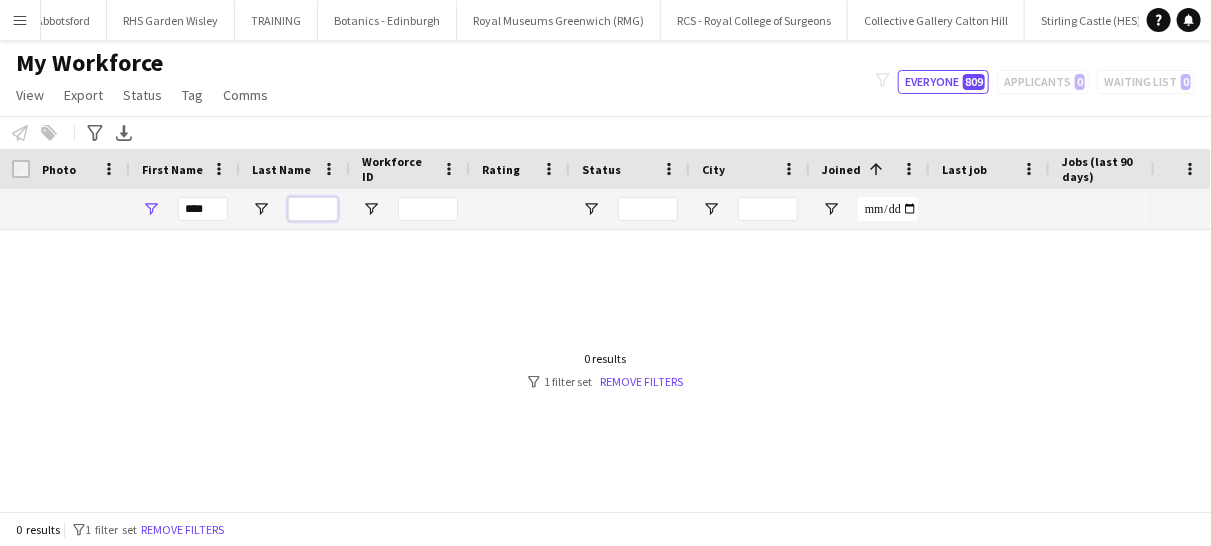 click at bounding box center (313, 209) 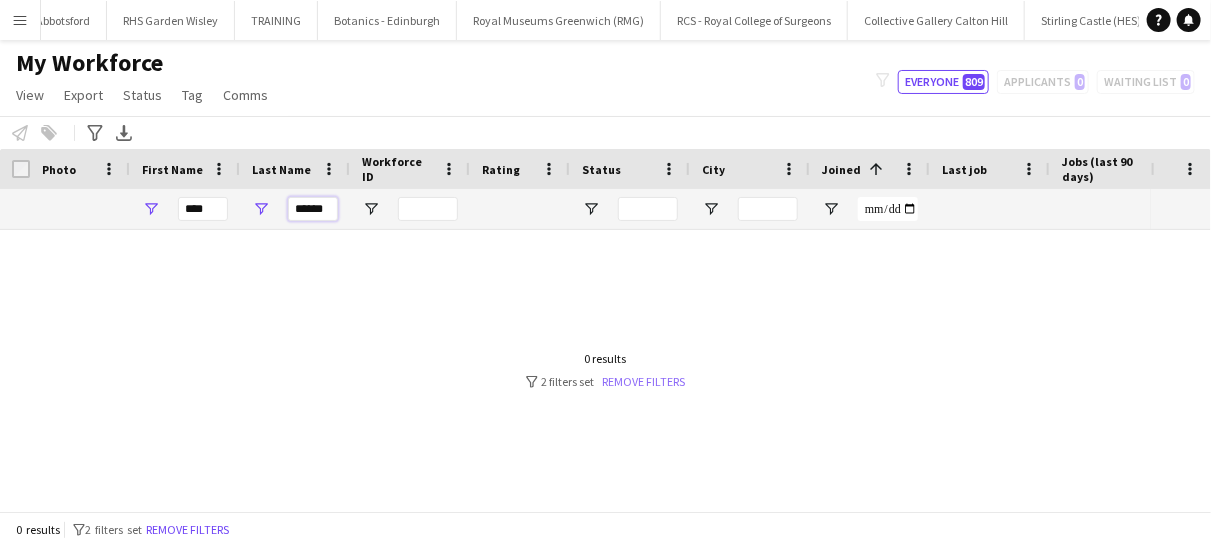type on "******" 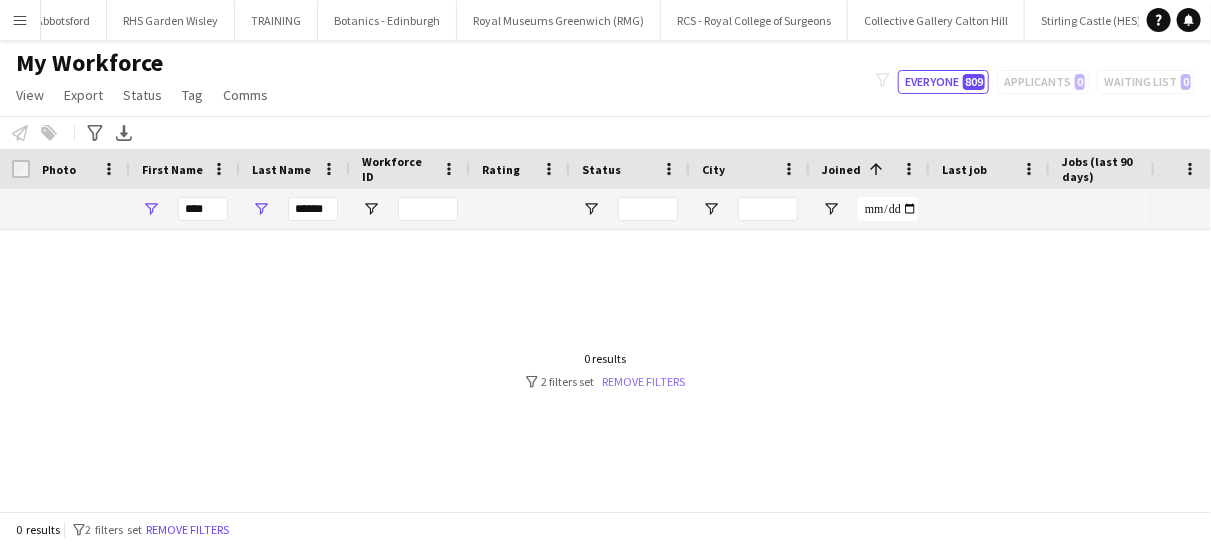 click on "Remove filters" at bounding box center (644, 381) 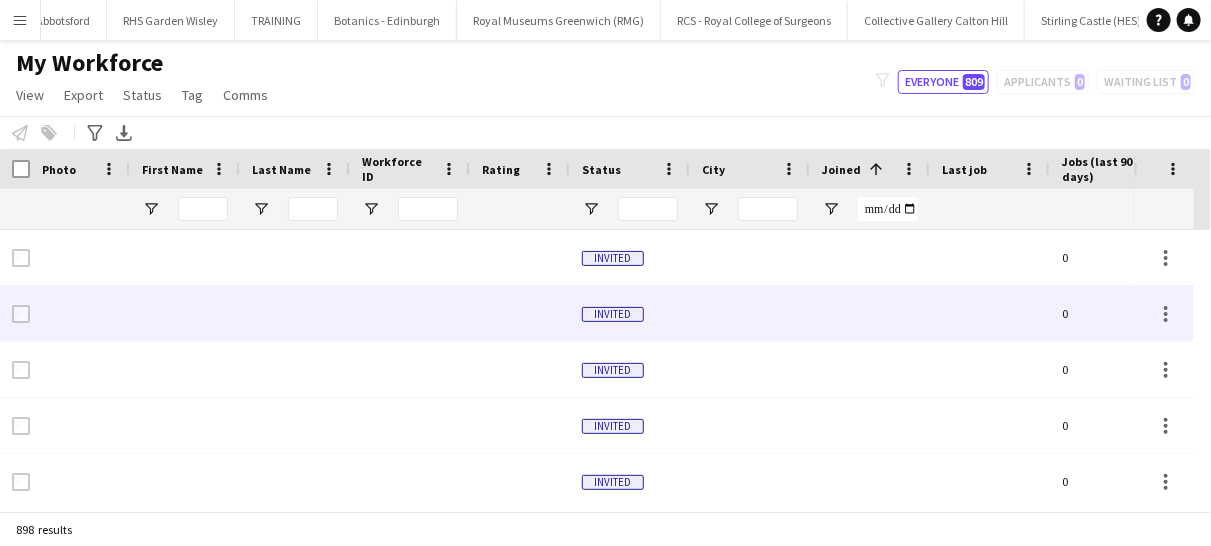 scroll, scrollTop: 78, scrollLeft: 0, axis: vertical 